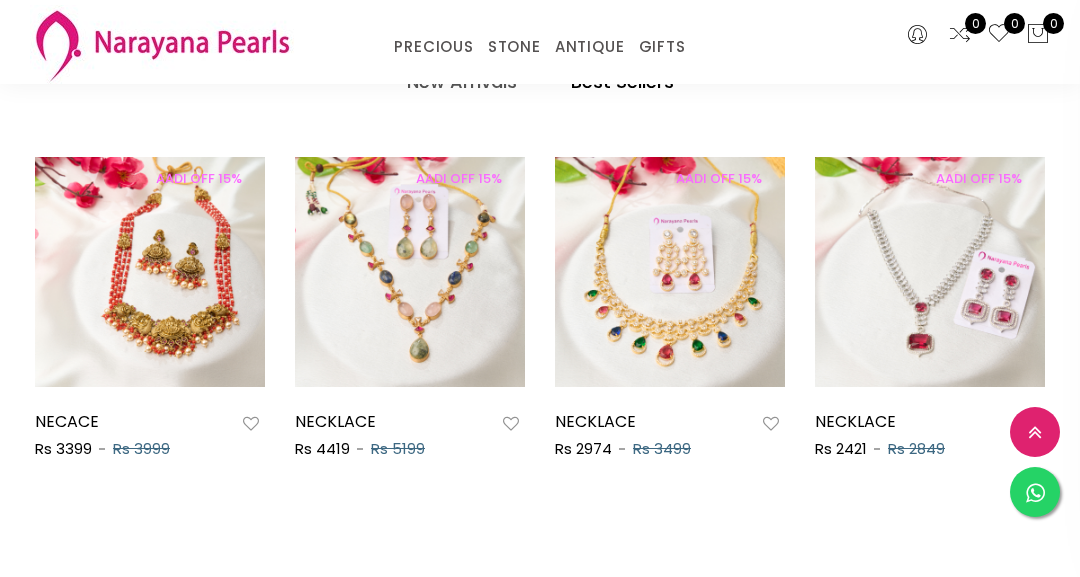 scroll, scrollTop: 865, scrollLeft: 0, axis: vertical 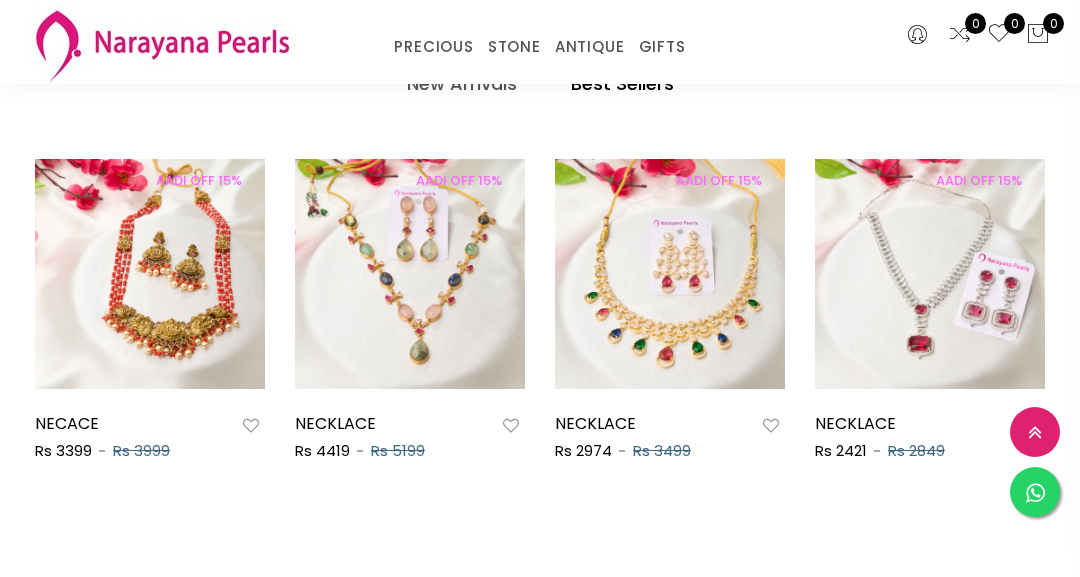 click on "New Arrivals Best Sellers AADI OFF 15%     NECACE Rs     3399   Rs   3999 AADI OFF 15%     NECKLACE Rs     4419   Rs   5199 AADI OFF 15%     NECKLACE Rs     2974   Rs   3499 AADI OFF 15%     NECKLACE Rs     2421   Rs   2849 AADI OFF 15%     necklace Rs     3186   Rs   3749 AADI OFF 15%     necklace Rs     2506   Rs   2949 AADI OFF 15%     necklace Rs     3399   Rs   3999 AADI OFF 15%     necklace Rs     3399   Rs   3999 AADI OFF 15%     necklace Rs     2294   Rs   2699 AADI OFF 15%     NECACE Rs     3399   Rs   3999 AADI OFF 15%     NECKLACE Rs     4419   Rs   5199 AADI OFF 15%     NECKLACE Rs     2974   Rs   3499 AADI OFF 15%     NECKLACE Rs     2421   Rs   2849 AADI OFF 15%     necklace Rs     3186   Rs   3749 AADI OFF 15%     necklace Rs     2506   Rs   2949 AADI OFF 15%     necklace Rs     3399   Rs   3999 AADI OFF 15%     necklace Rs     3399   Rs   3999 AADI OFF 15%     necklace Rs     2294   Rs   2699" at bounding box center [540, 311] 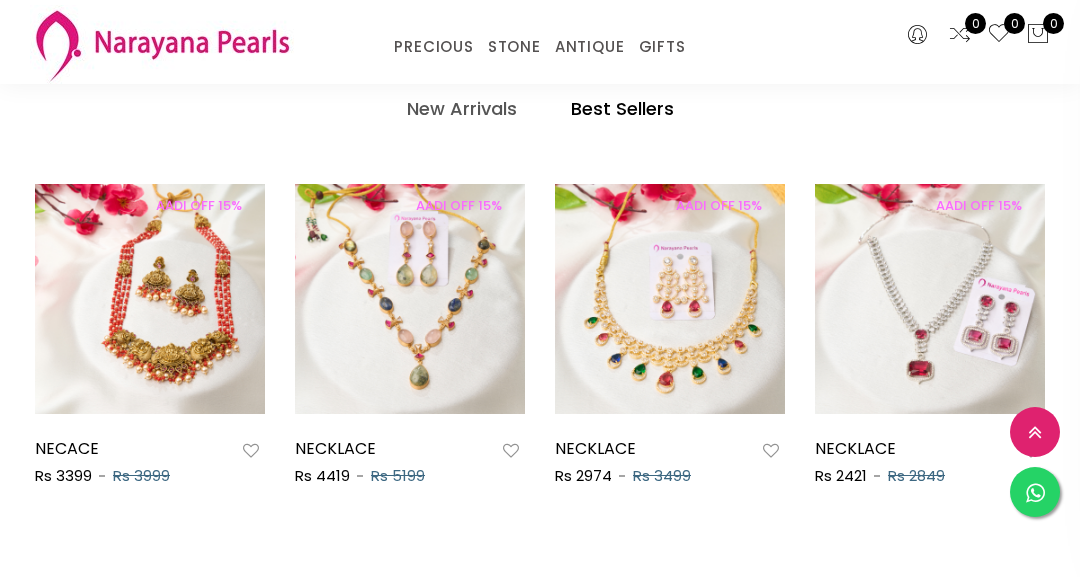 scroll, scrollTop: 840, scrollLeft: 0, axis: vertical 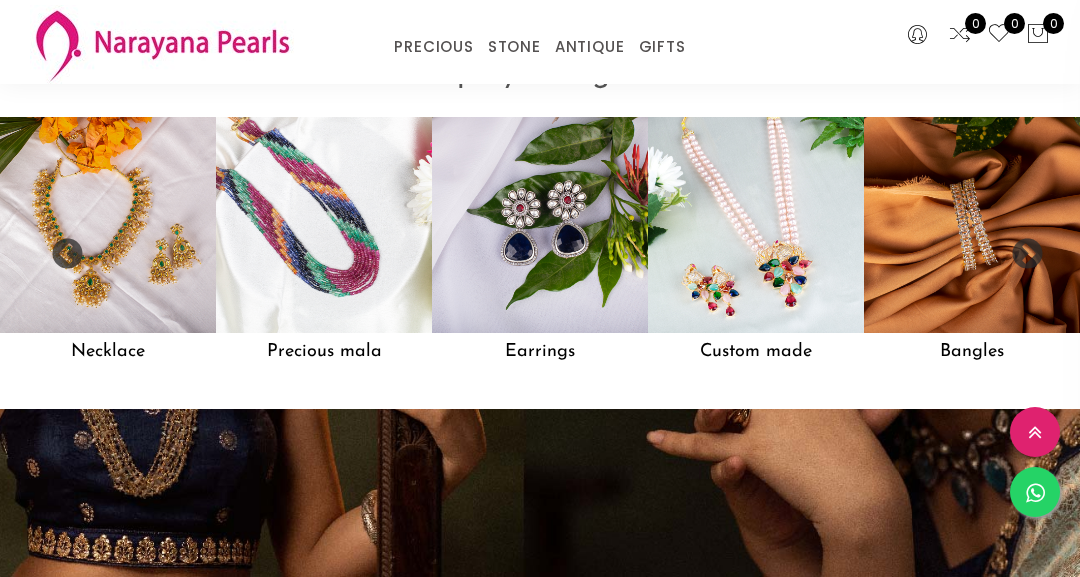 click at bounding box center [756, 225] 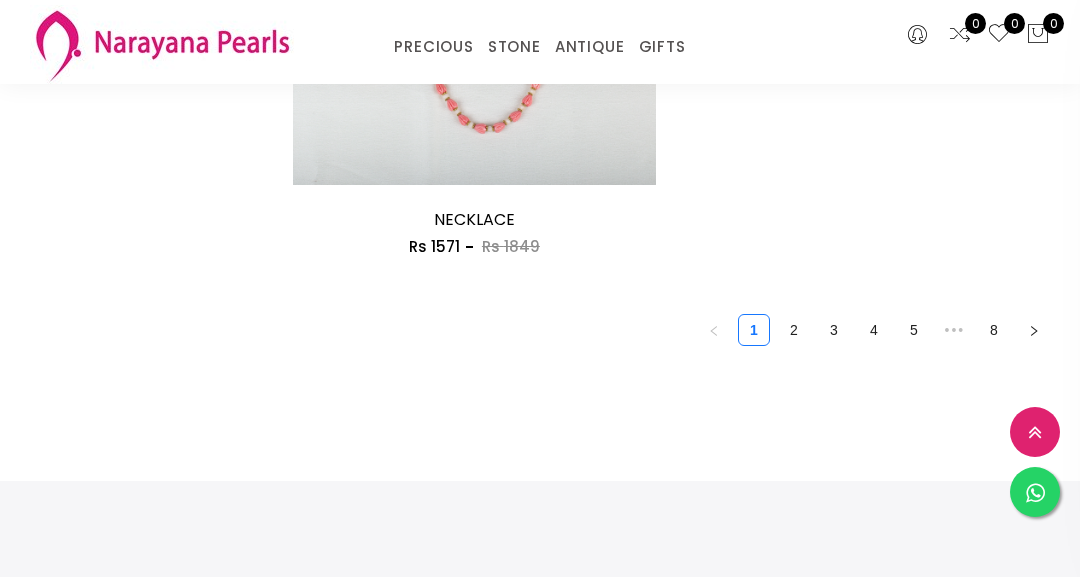 scroll, scrollTop: 5118, scrollLeft: 0, axis: vertical 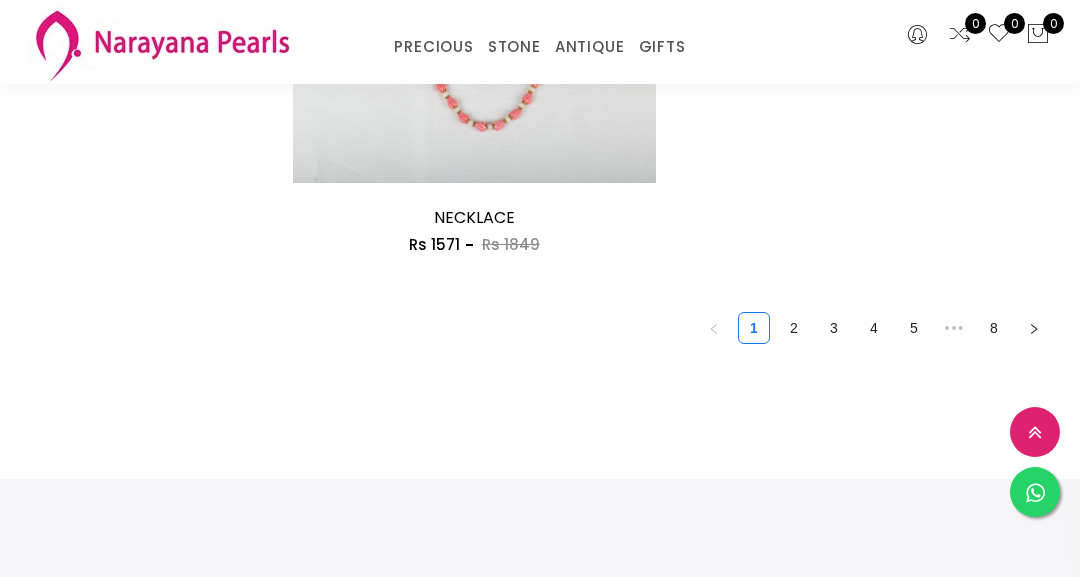 click on "2" at bounding box center (794, 328) 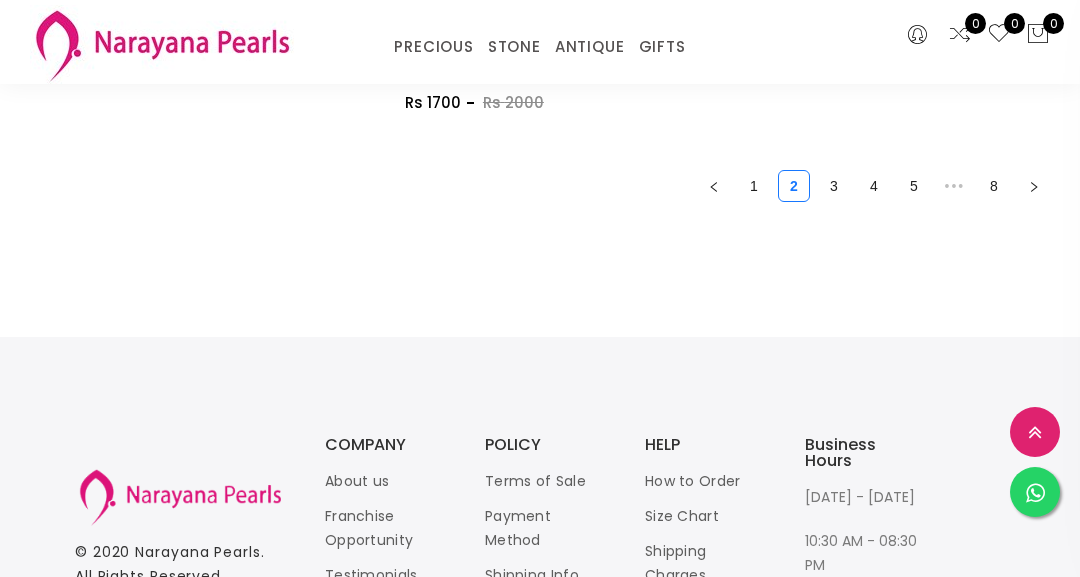 scroll, scrollTop: 5260, scrollLeft: 0, axis: vertical 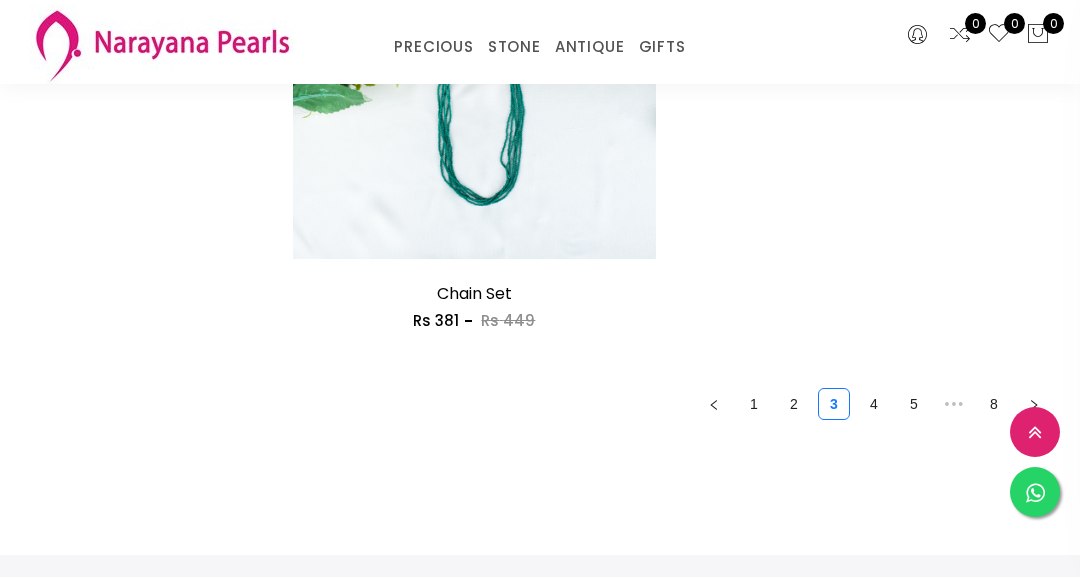click on "4" at bounding box center [874, 404] 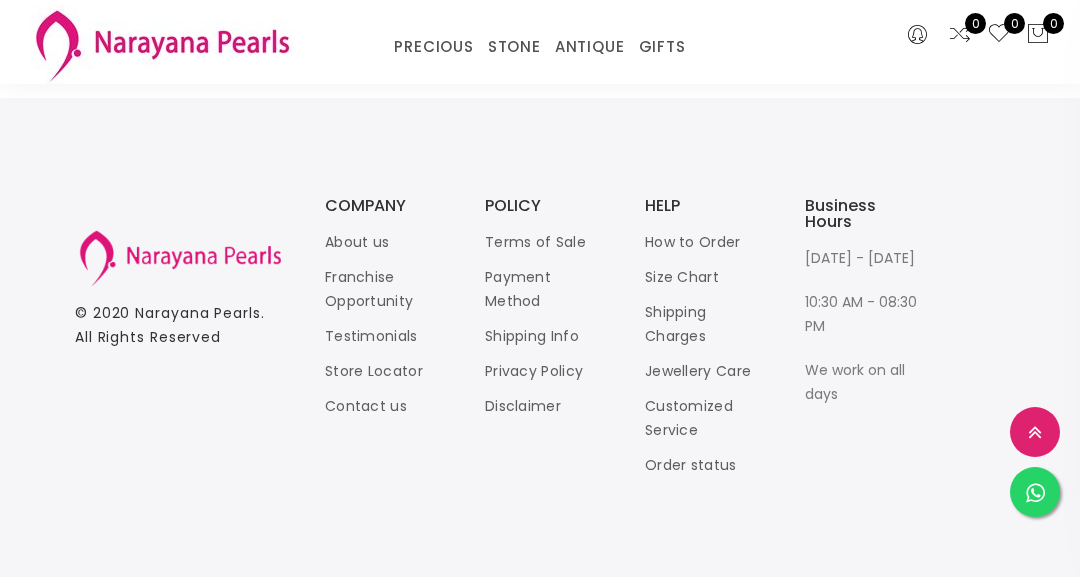 scroll, scrollTop: 4995, scrollLeft: 0, axis: vertical 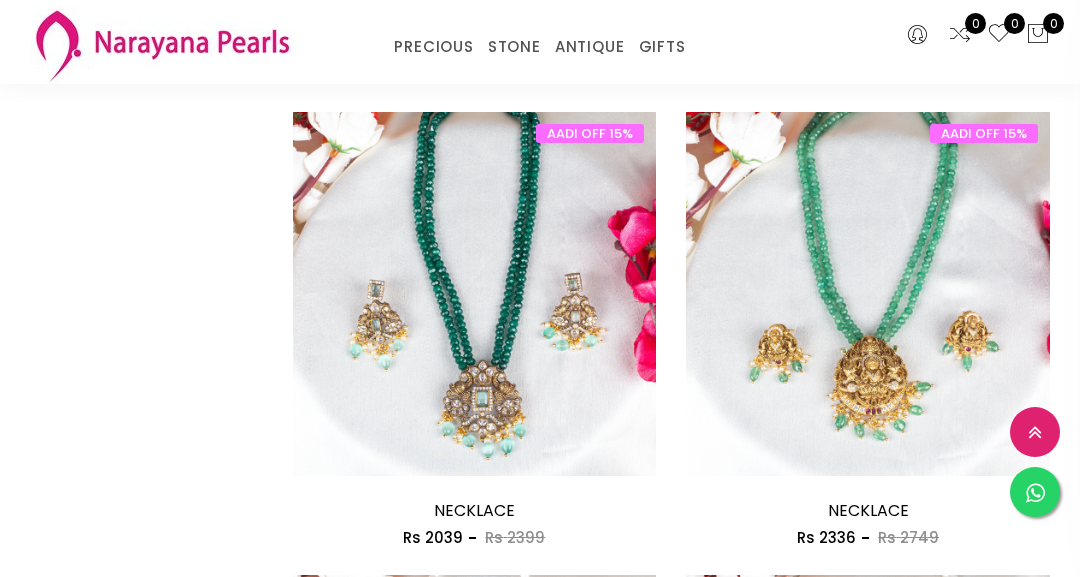 click on "ANTIQUE" at bounding box center (590, 47) 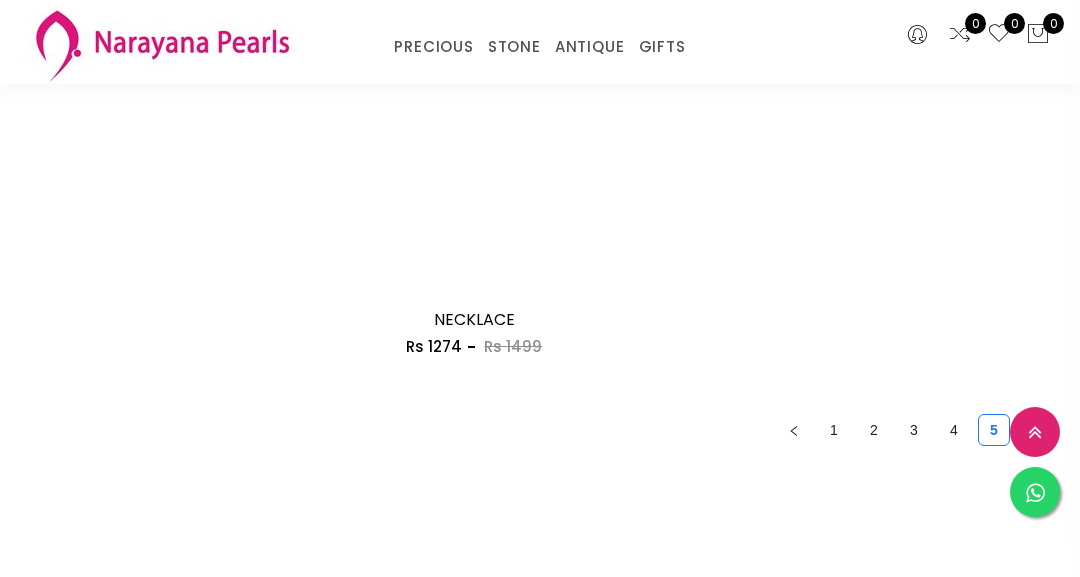 scroll, scrollTop: 5016, scrollLeft: 0, axis: vertical 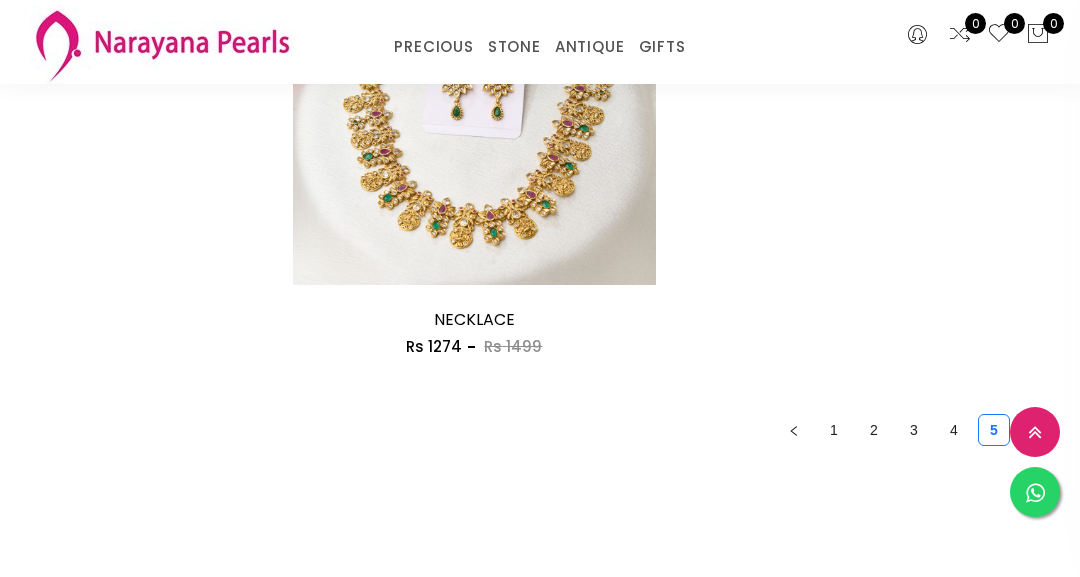 click on "Default Price - High to Low Price - Low to High 98  products found AADI OFF 15%     Add to cart NECKLACE Rs     1401   Rs   1649 AADI OFF 15% NECKLACE Rs   1401   Rs   1649 This beautiful multi colour stone antique kasu necklace gold finish capture the essence of ethnic beauty with this necklace.     Add to cart  Buy Now  AADI OFF 15%     Add to cart necklace Rs     2550   Rs   3000 AADI OFF 15% necklace Rs   2550   Rs   3000 This beautiful antique lakshmi pearl and navaratna stone necklace looks elegant and unique design is suitable for various occasions.     Add to cart  Buy Now  AADI OFF 15%     Add to cart necklace Rs     3825   Rs   4500 AADI OFF 15% necklace Rs   3825   Rs   4500 This beautiful antique necklace set with ruby red stone and emerald green bead hanging is sure to steal all the eyes around you.     Add to cart  Buy Now  AADI OFF 15%     Add to cart necklace Rs     1359   Rs   1599 AADI OFF 15% necklace Rs   1359   Rs   1599     Add to cart  Buy Now  AADI OFF 15%     Add to cart necklace Rs" at bounding box center (672, -2165) 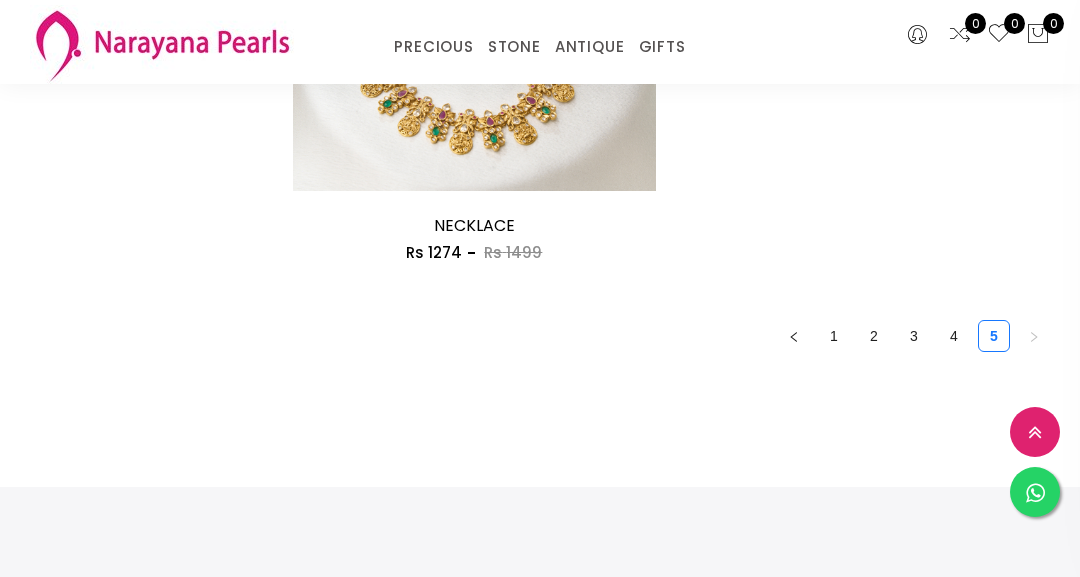 scroll, scrollTop: 5110, scrollLeft: 0, axis: vertical 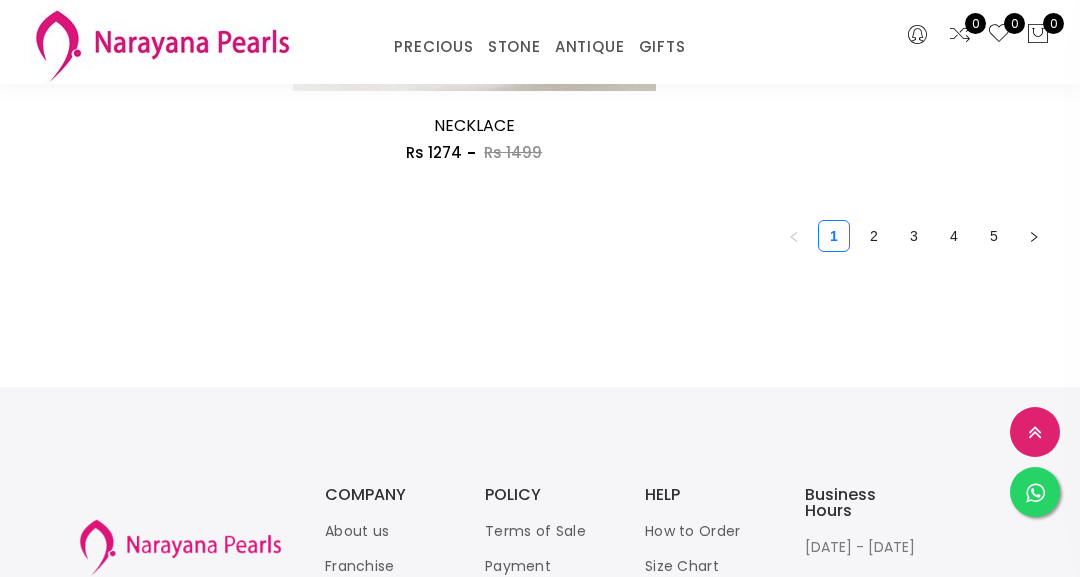 click on "2" at bounding box center (874, 236) 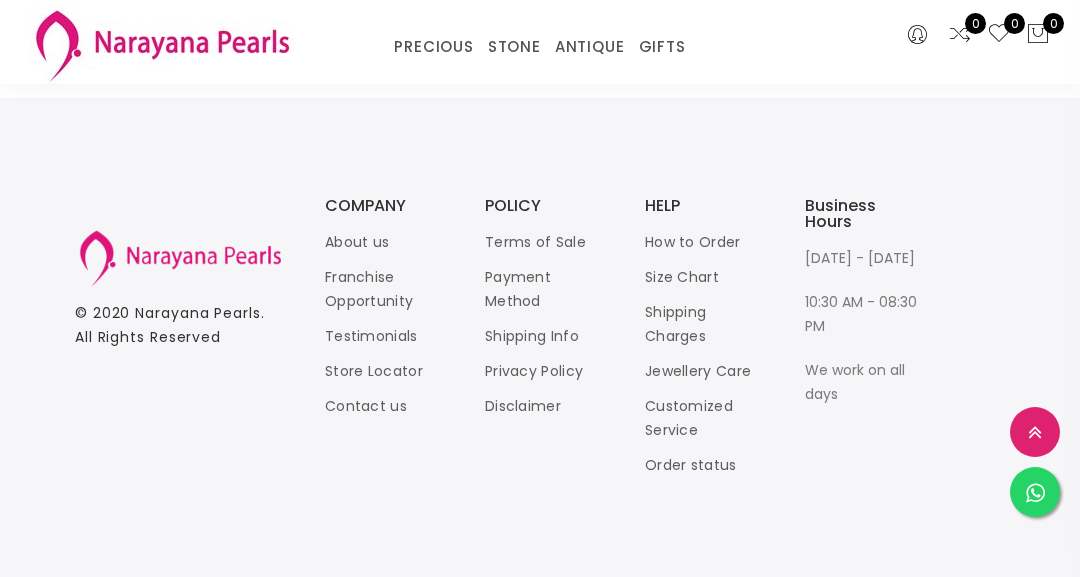 scroll, scrollTop: 5092, scrollLeft: 0, axis: vertical 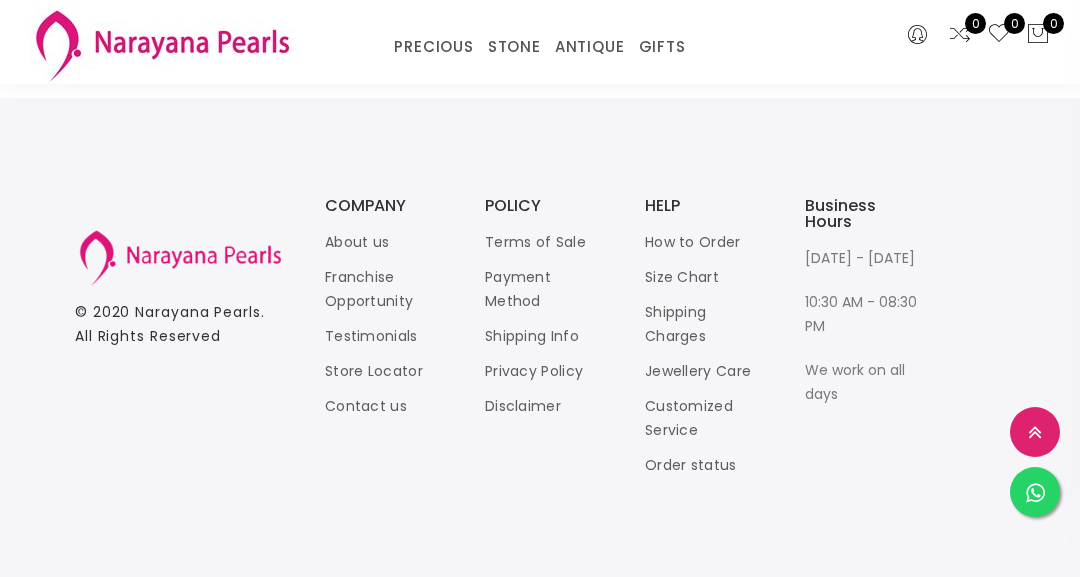 click on "3" at bounding box center (914, -53) 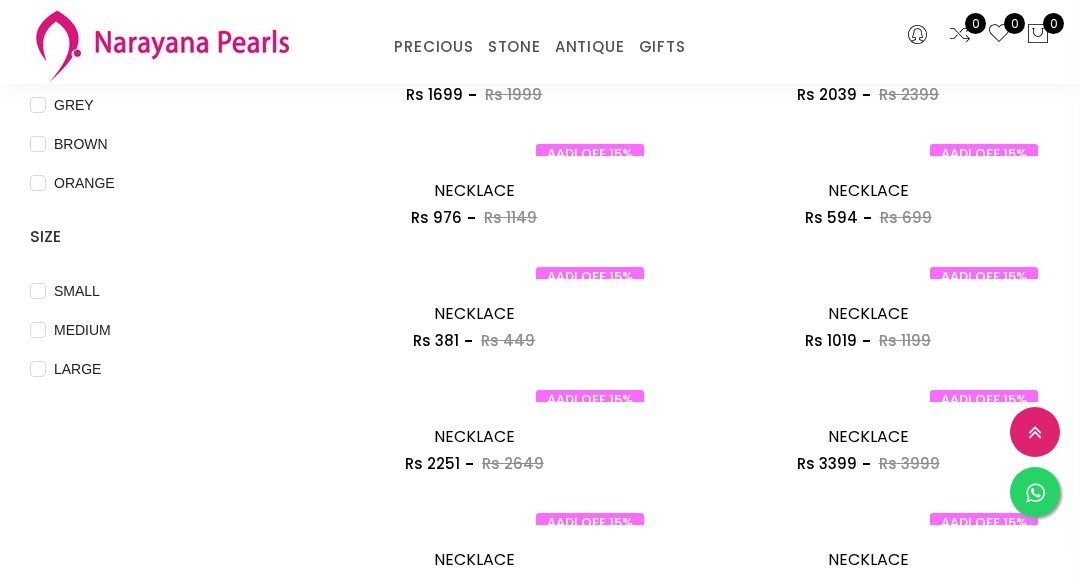 scroll, scrollTop: 670, scrollLeft: 0, axis: vertical 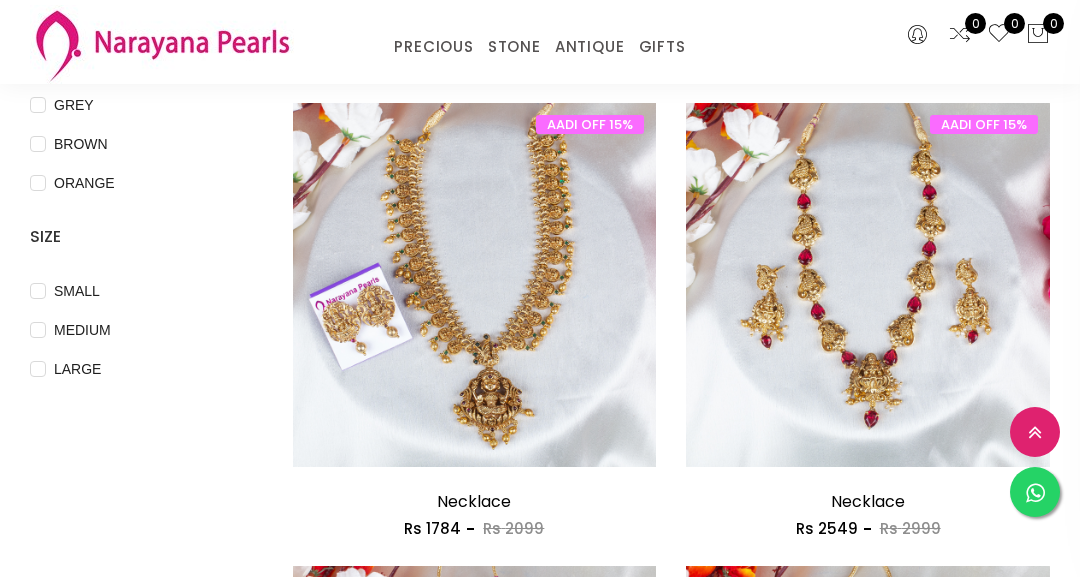 click on "COLOR   GOLD WHITE BLUE SILVER PURPLE GREEN RED PINK PEACH BLACK YELLOW MULTI COLOUR GREY BROWN ORANGE SIZE   SMALL MEDIUM LARGE" at bounding box center [146, 2181] 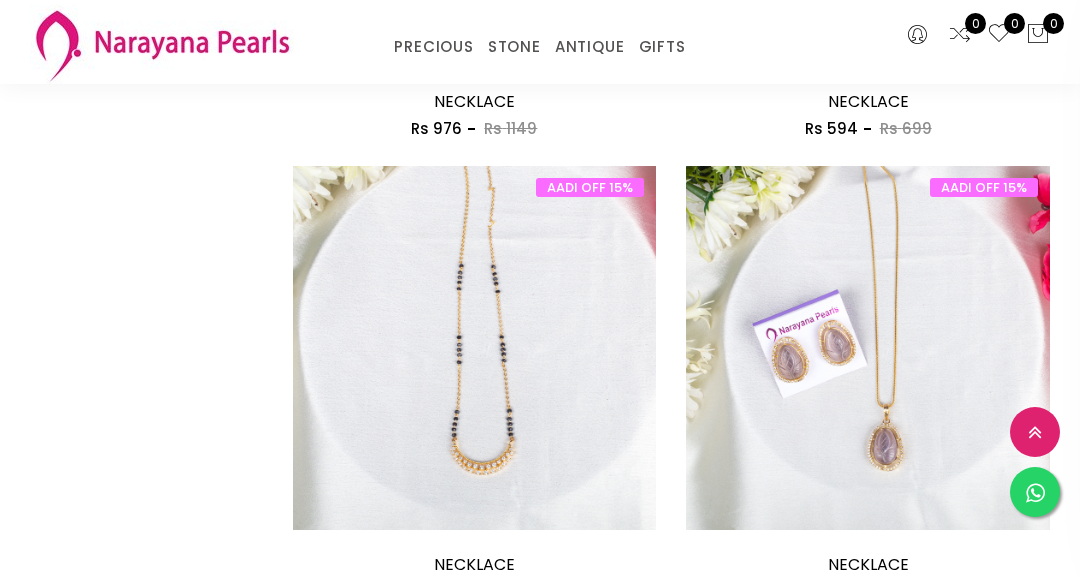 scroll, scrollTop: 2458, scrollLeft: 0, axis: vertical 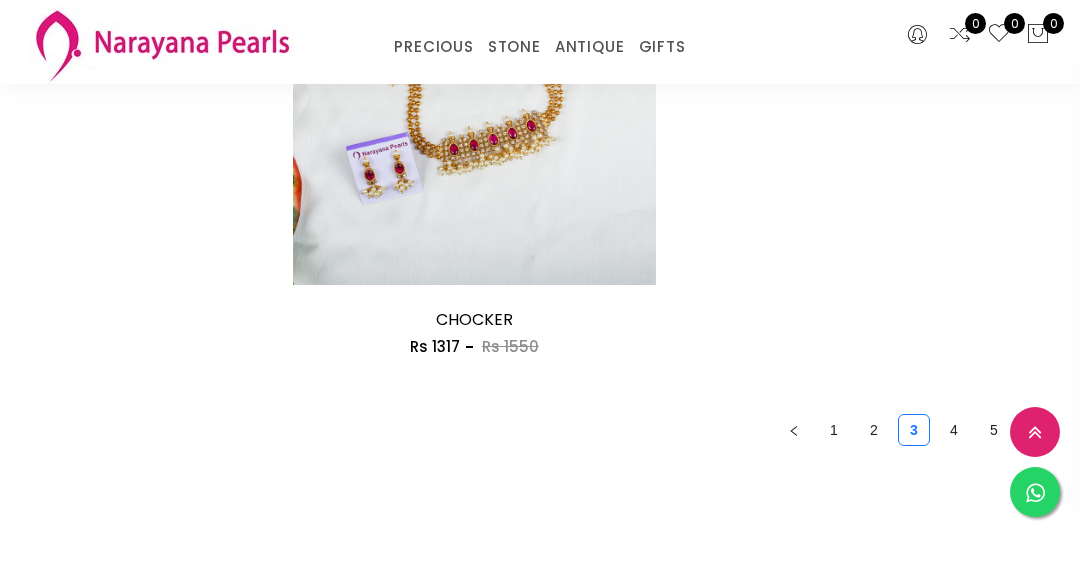 click on "4" at bounding box center [954, 430] 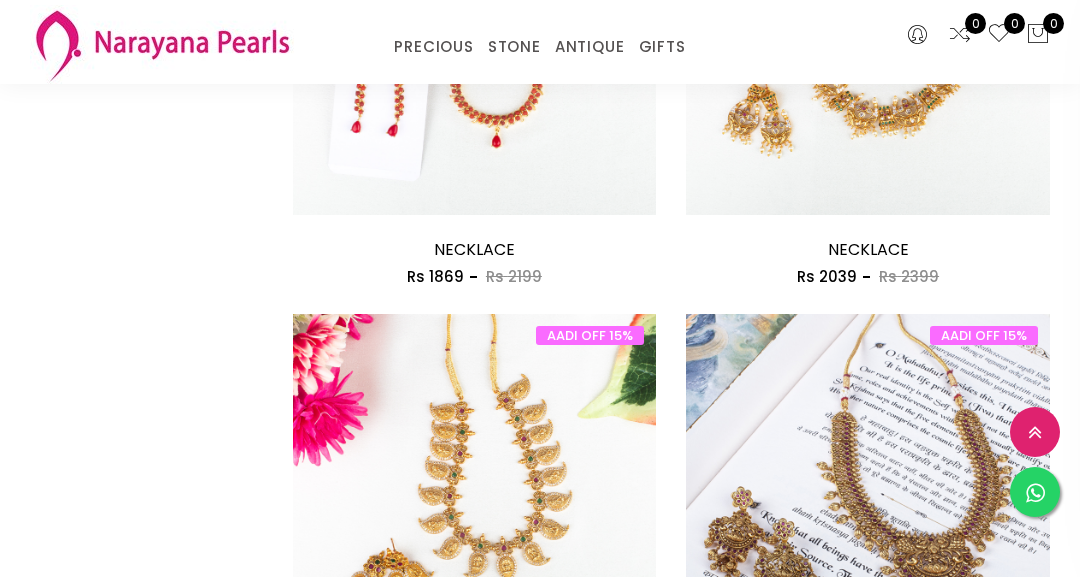 scroll, scrollTop: 1398, scrollLeft: 0, axis: vertical 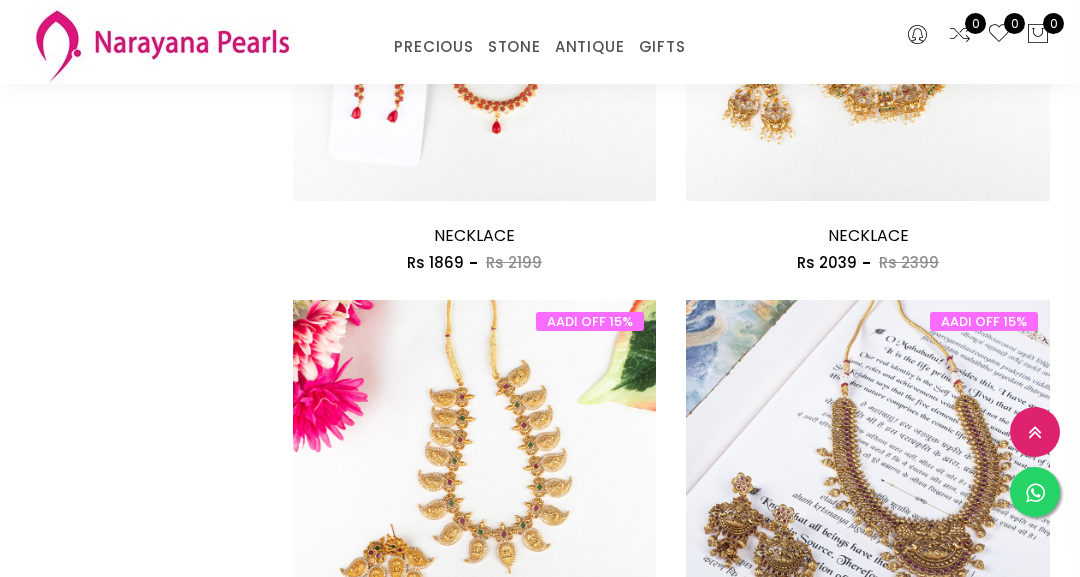click at bounding box center (475, 502) 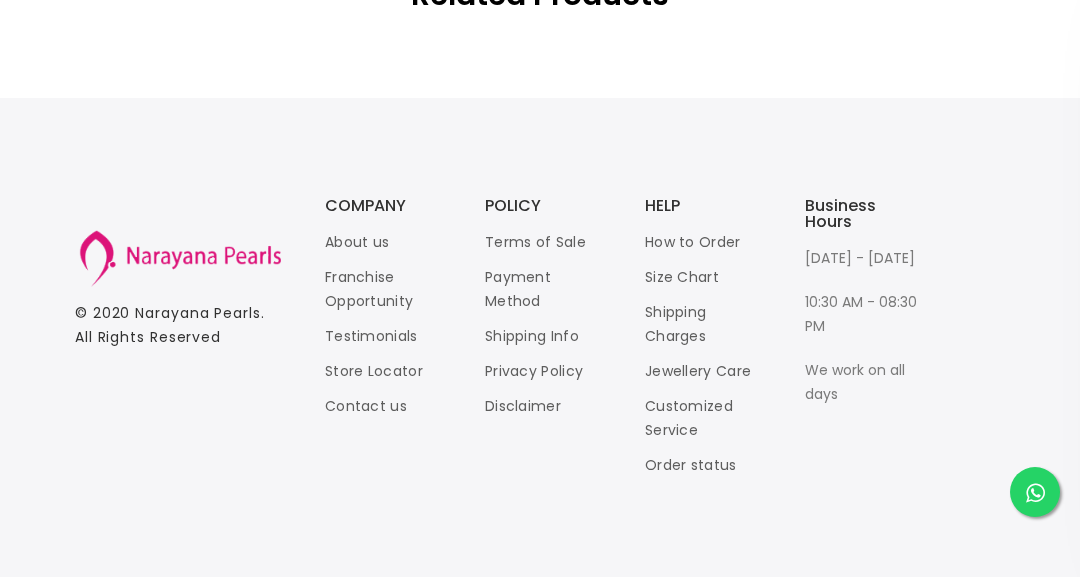 scroll, scrollTop: 0, scrollLeft: 0, axis: both 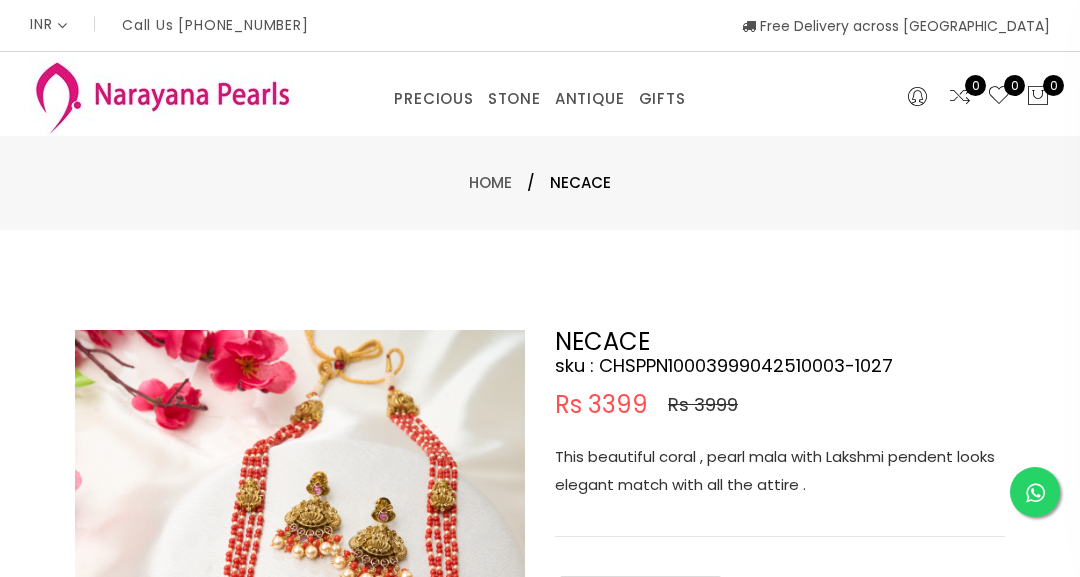 click on "Double (click / press) on the image to zoom (in / out)." at bounding box center [300, 574] 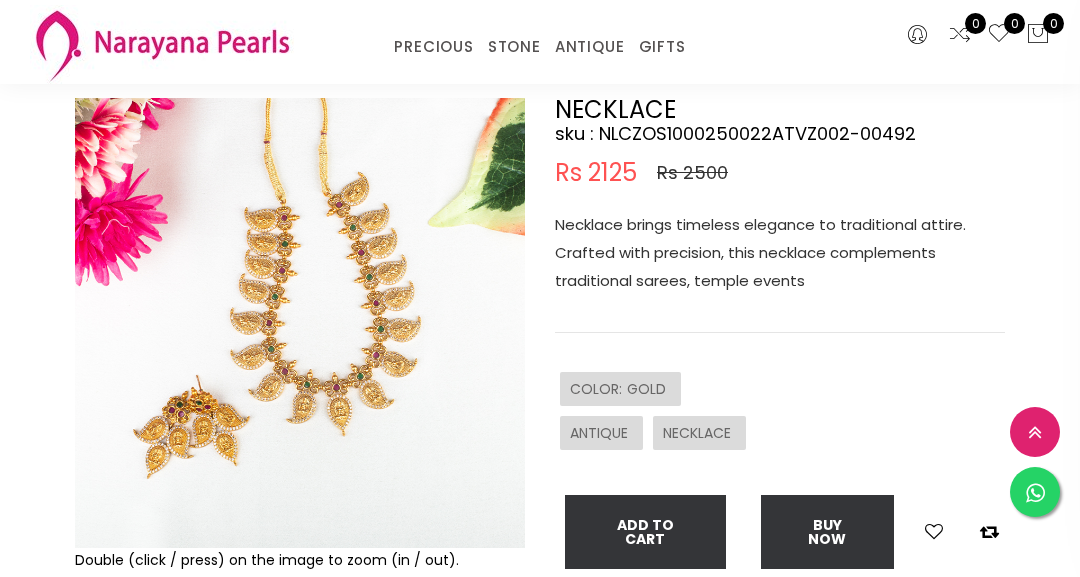 scroll, scrollTop: 124, scrollLeft: 0, axis: vertical 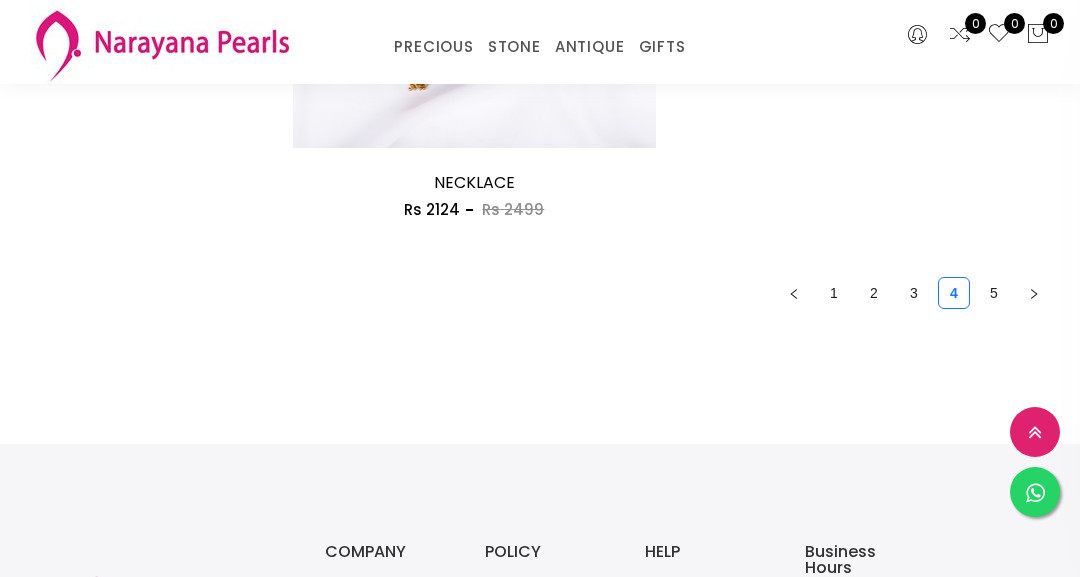 click on "5" at bounding box center [994, 293] 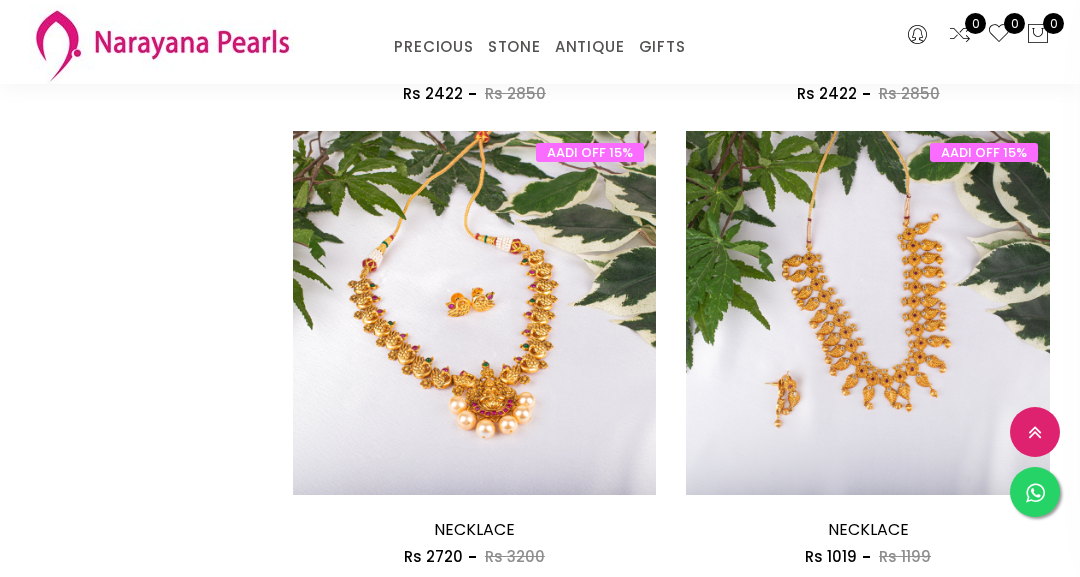 scroll, scrollTop: 2500, scrollLeft: 0, axis: vertical 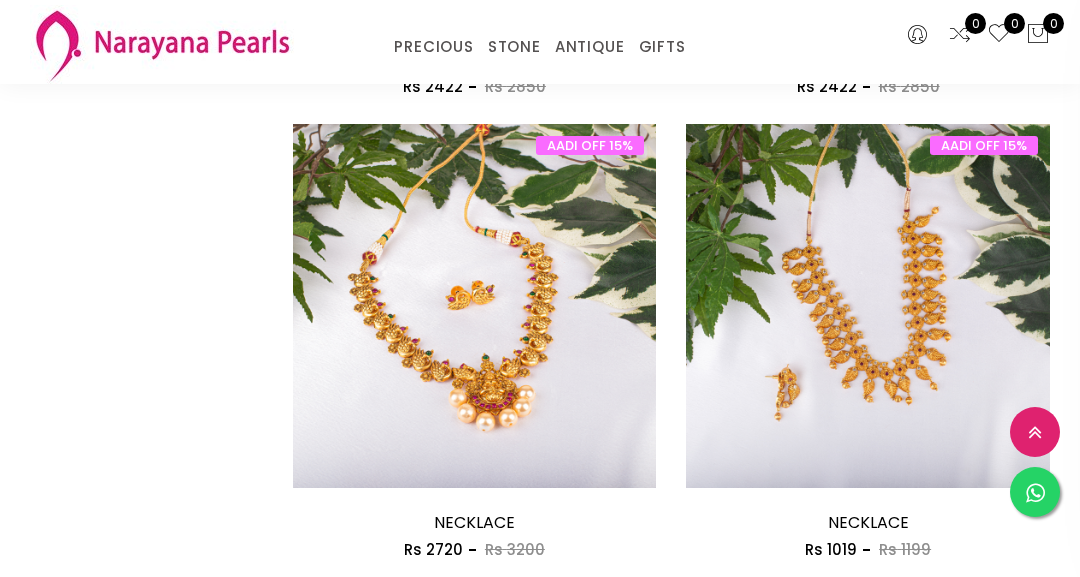 click on "COLOR   GOLD WHITE BLUE SILVER PURPLE GREEN RED PINK PEACH BLACK YELLOW MULTI COLOUR GREY BROWN ORANGE SIZE   SMALL MEDIUM LARGE" at bounding box center (146, -574) 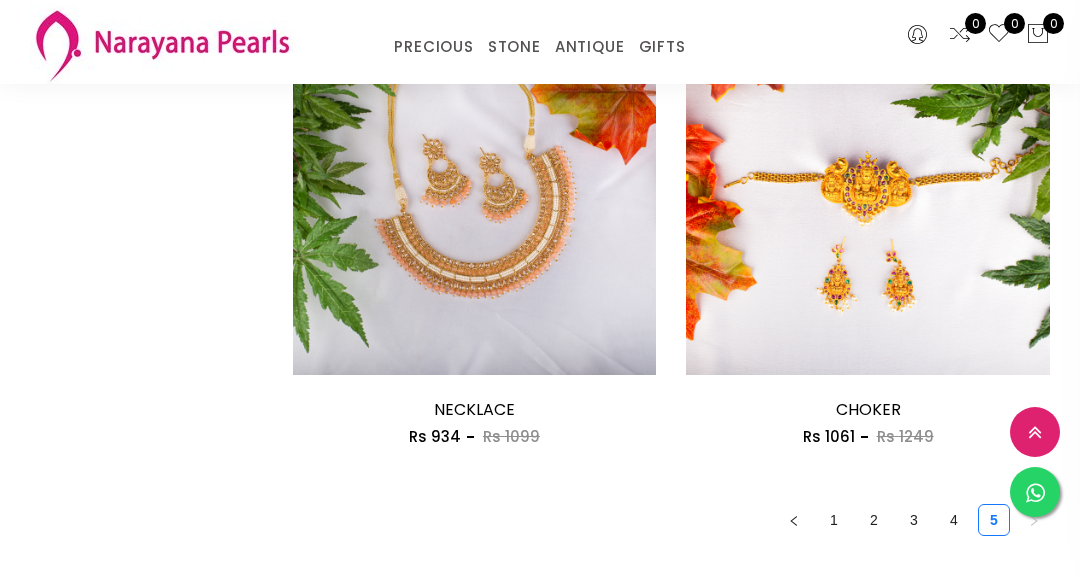 scroll, scrollTop: 3074, scrollLeft: 0, axis: vertical 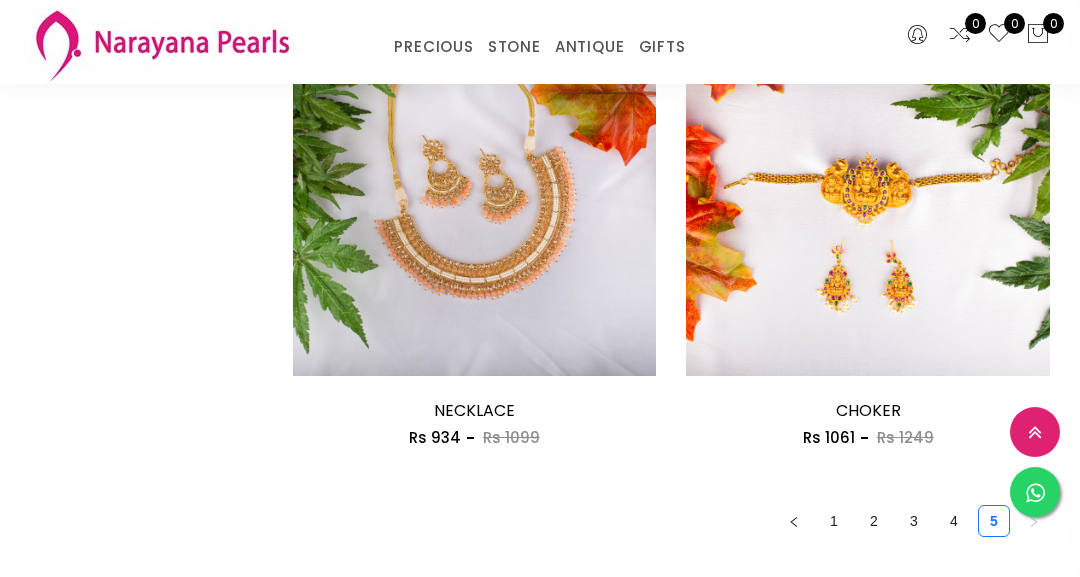 click on "PRECIOUS" at bounding box center (433, 47) 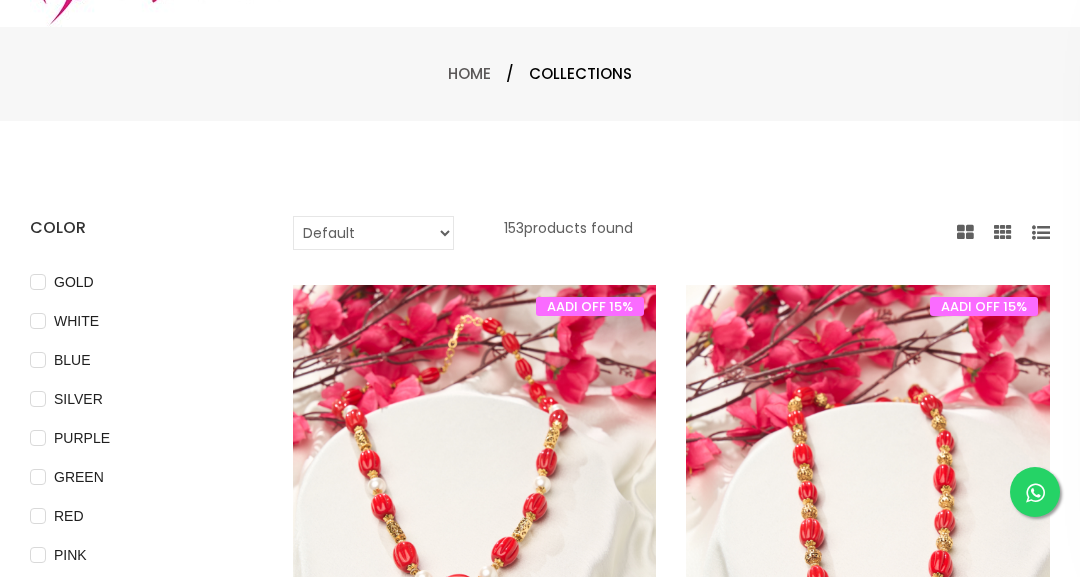 scroll, scrollTop: 0, scrollLeft: 0, axis: both 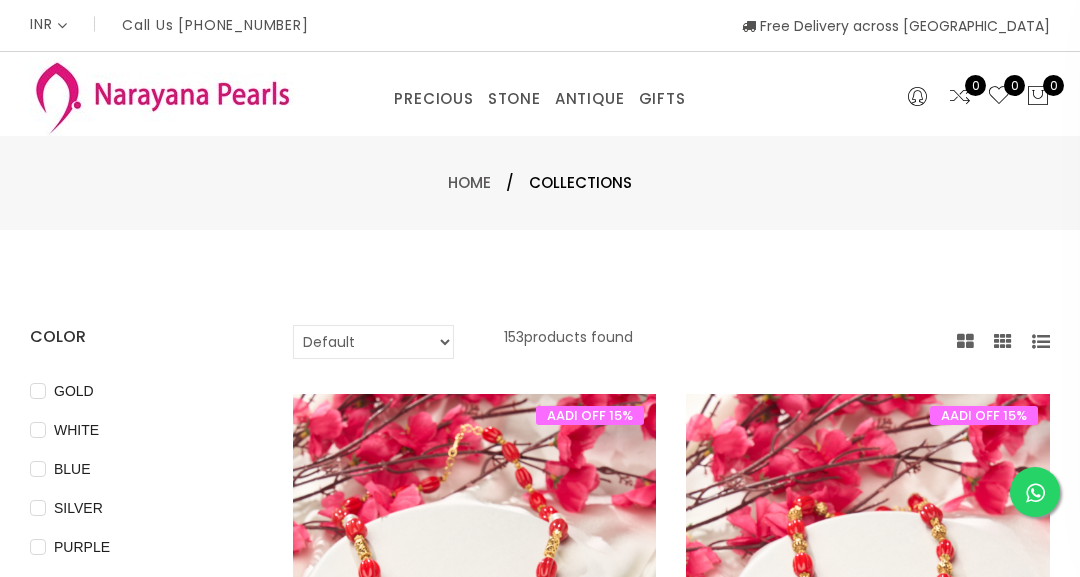 click on "PRECIOUS MALA" at bounding box center [492, 124] 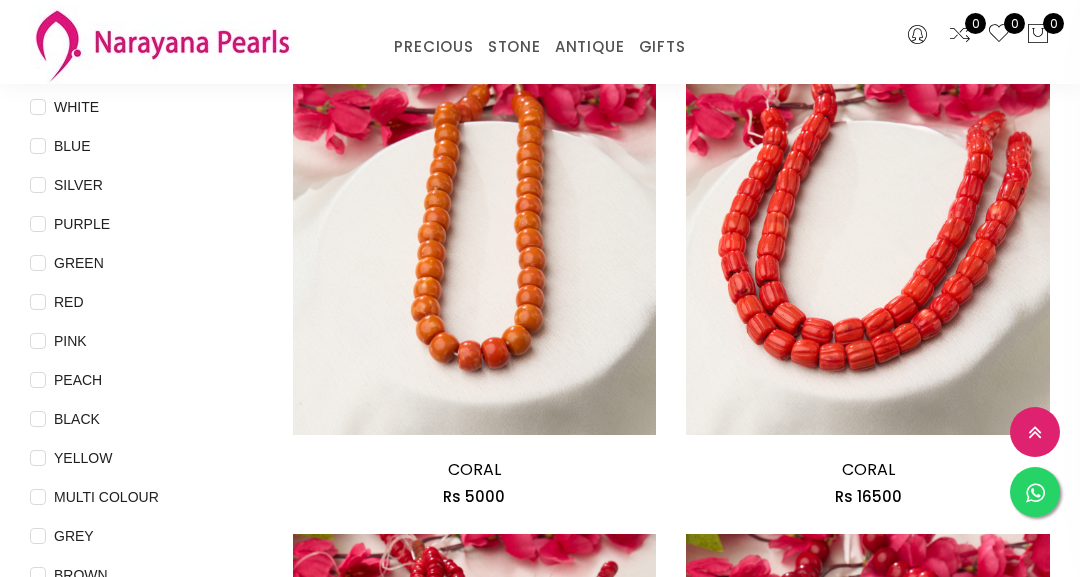 scroll, scrollTop: 243, scrollLeft: 0, axis: vertical 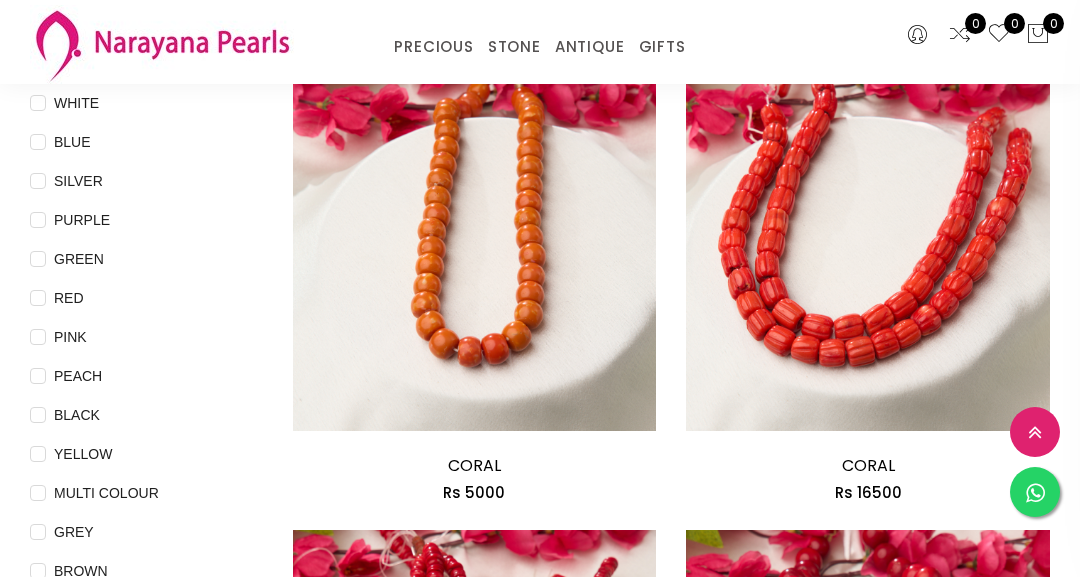 click on "Add to cart CORAL Rs   5000" at bounding box center [475, 286] 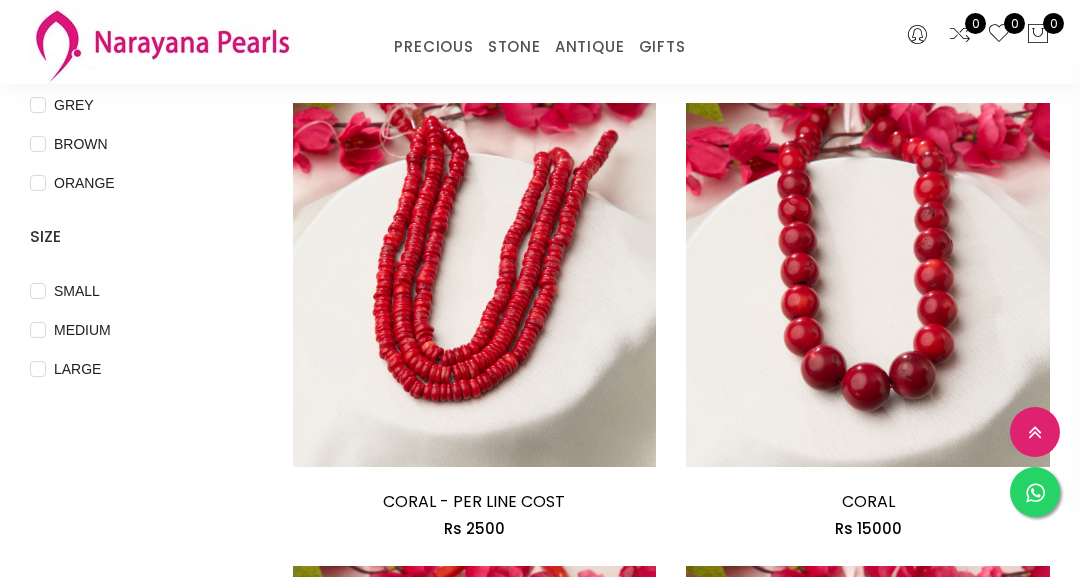 scroll, scrollTop: 672, scrollLeft: 0, axis: vertical 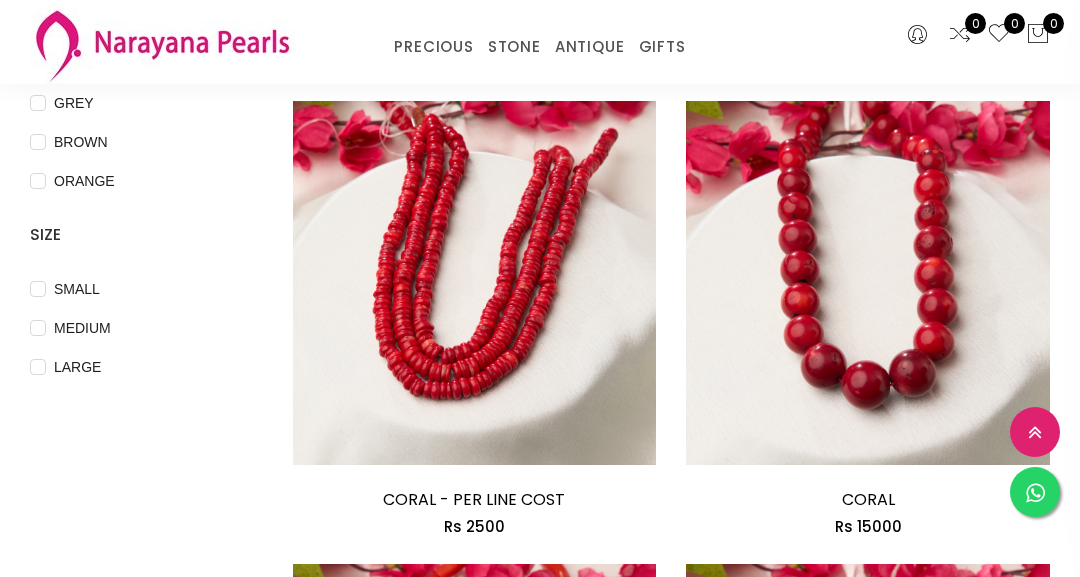 click at bounding box center (316, 461) 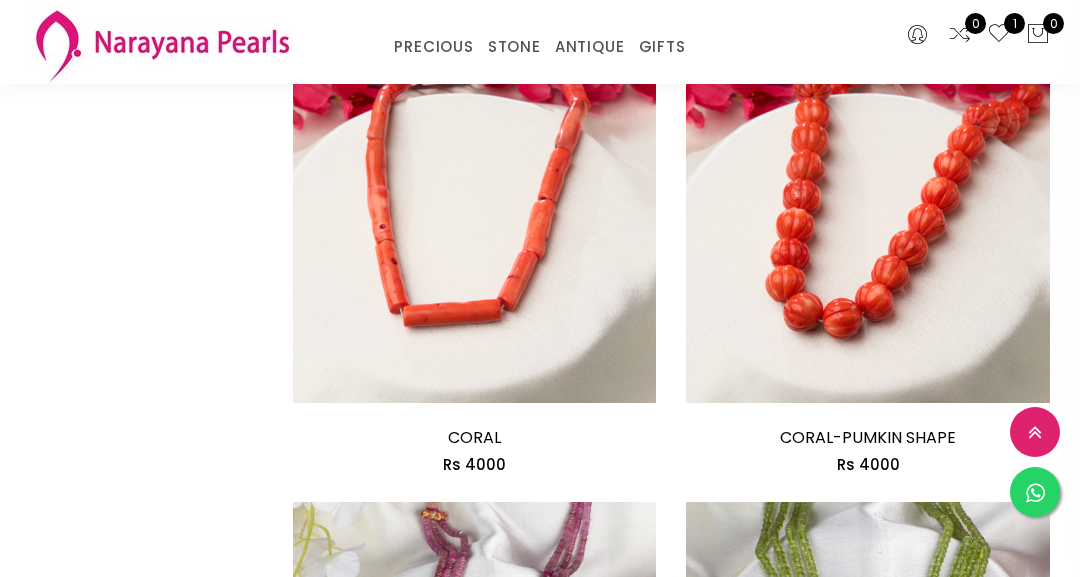 scroll, scrollTop: 1197, scrollLeft: 0, axis: vertical 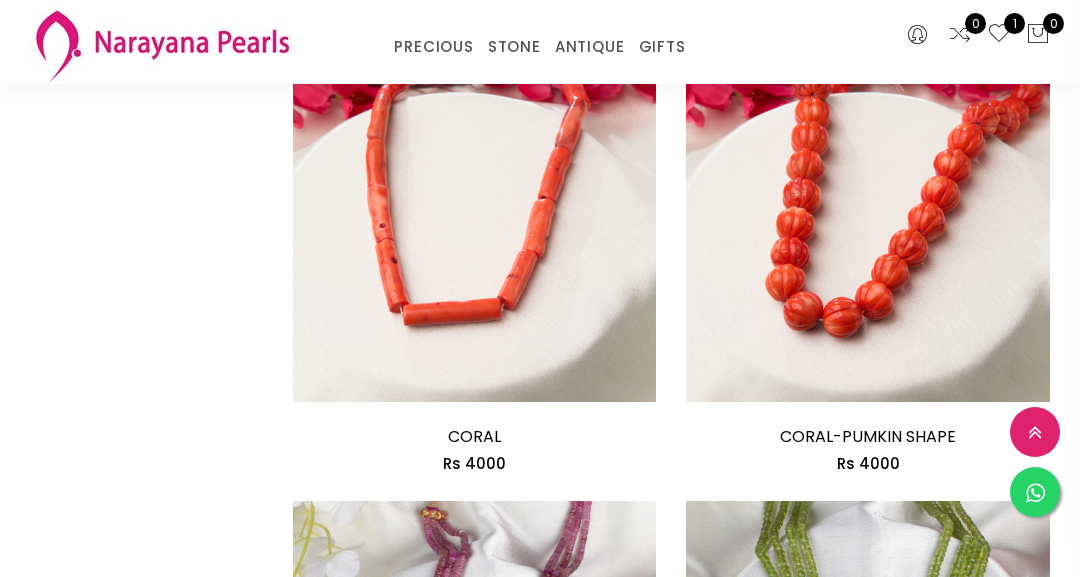 click at bounding box center (316, 398) 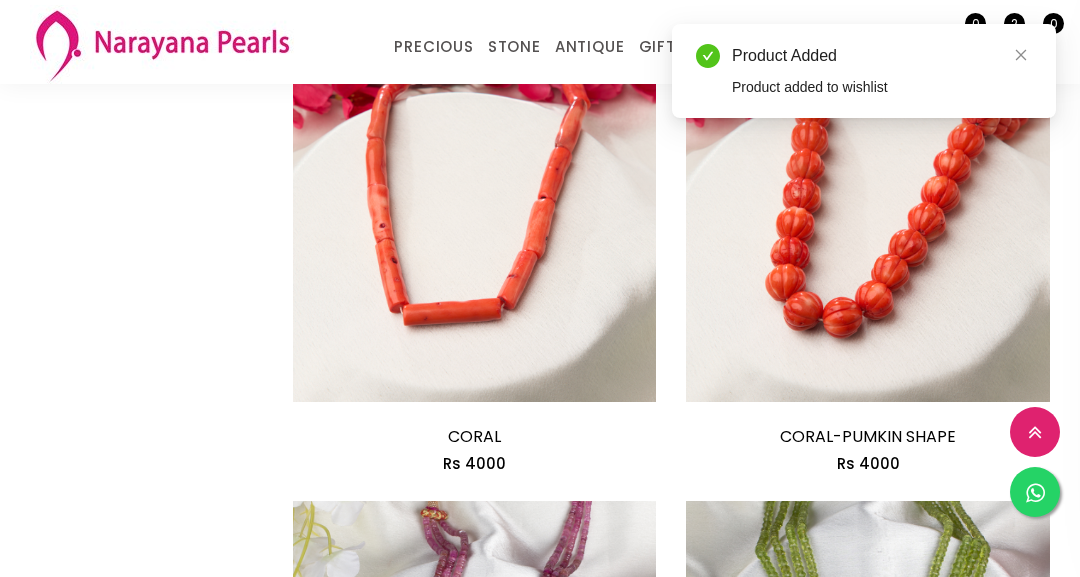 click at bounding box center (316, 398) 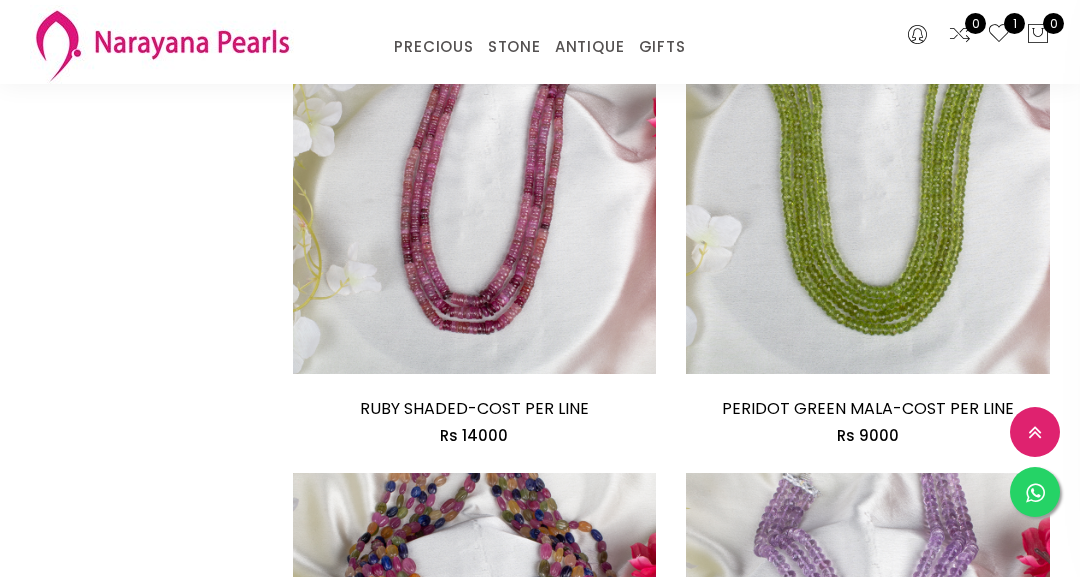 scroll, scrollTop: 1690, scrollLeft: 0, axis: vertical 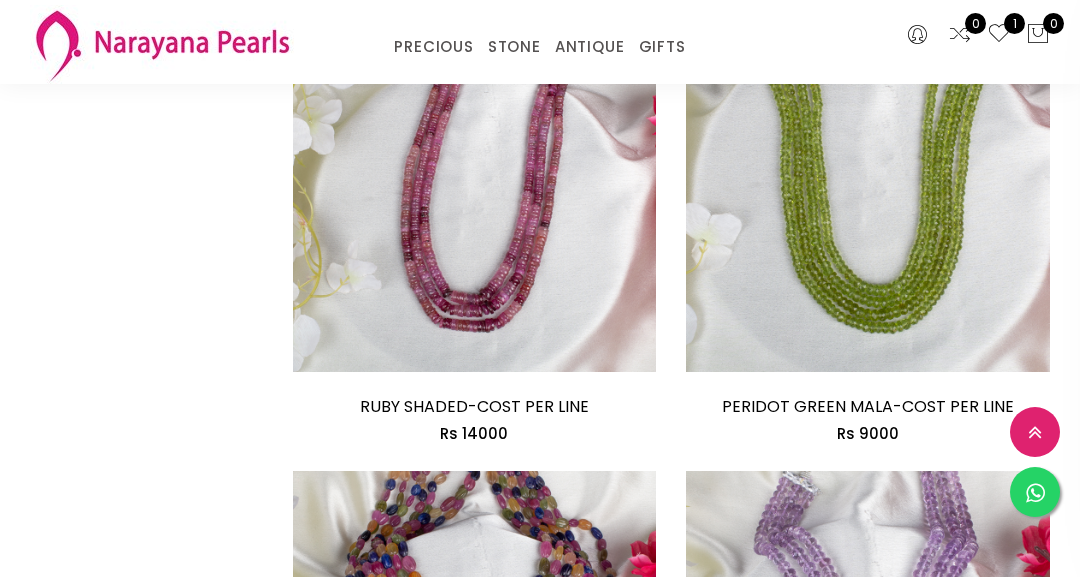 click on "Rs   14000" at bounding box center [475, 434] 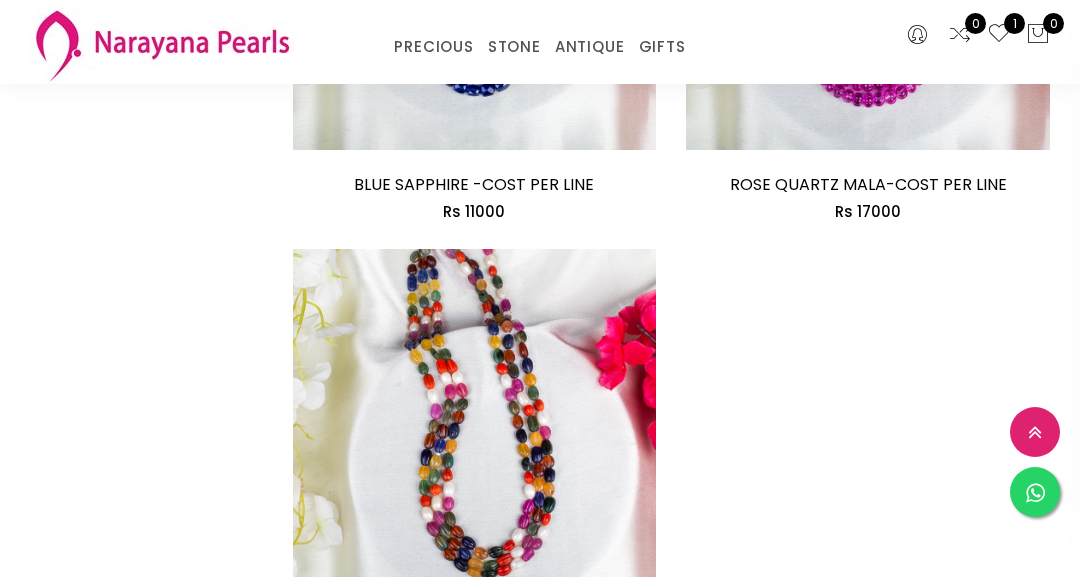scroll, scrollTop: 4747, scrollLeft: 0, axis: vertical 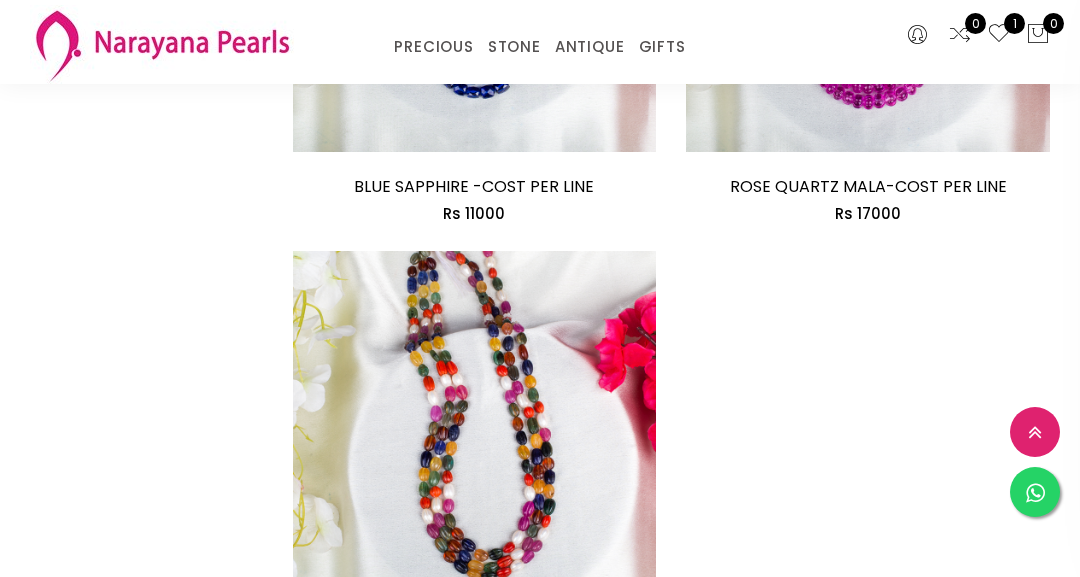 click on "ANTIQUE" at bounding box center [590, 47] 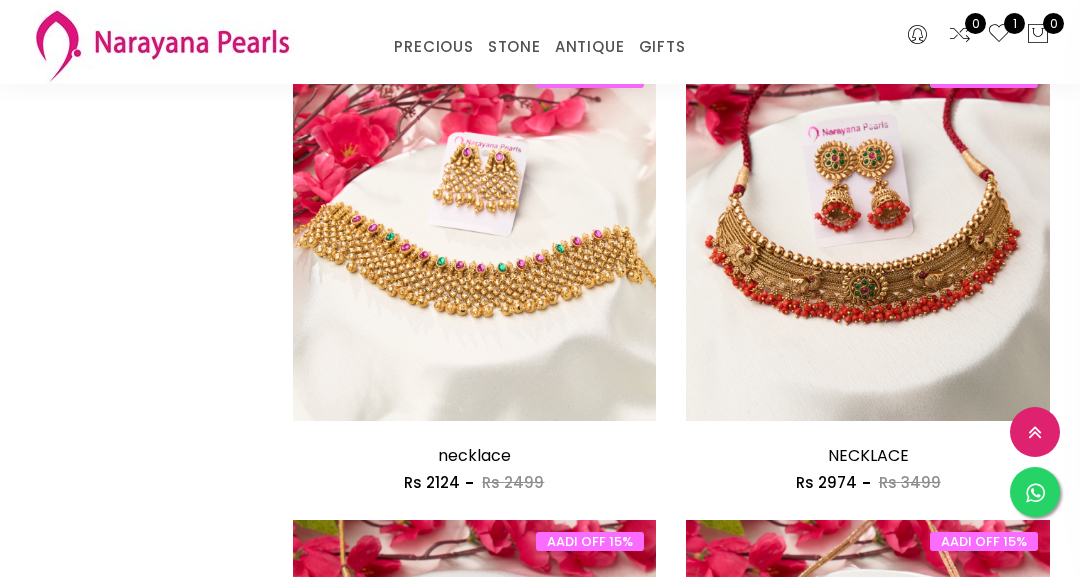 scroll, scrollTop: 2784, scrollLeft: 0, axis: vertical 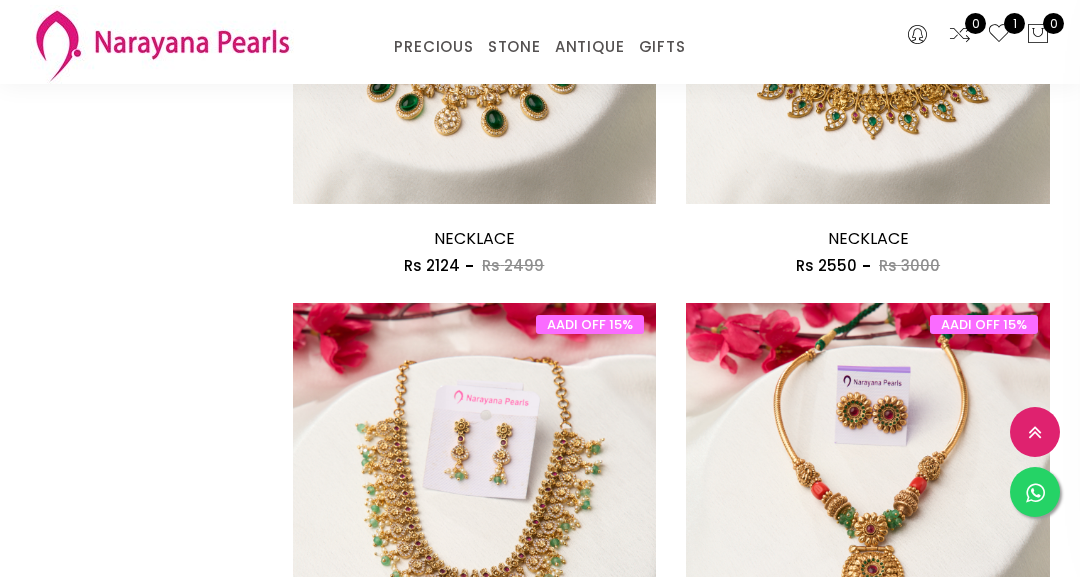 click on "EARRINGS / JHUMKAS" at bounding box center (653, 72) 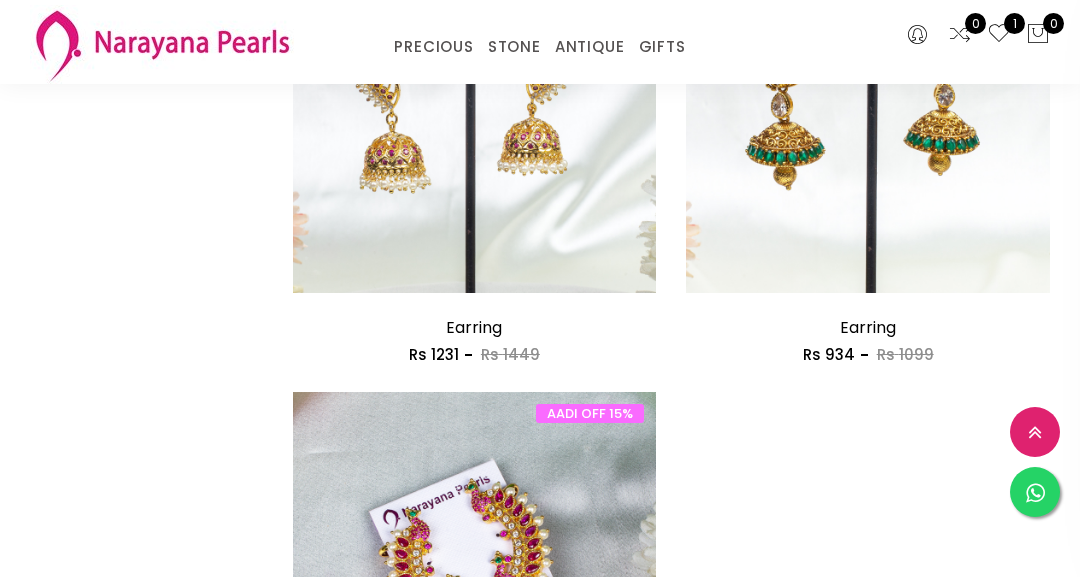 scroll, scrollTop: 4542, scrollLeft: 0, axis: vertical 